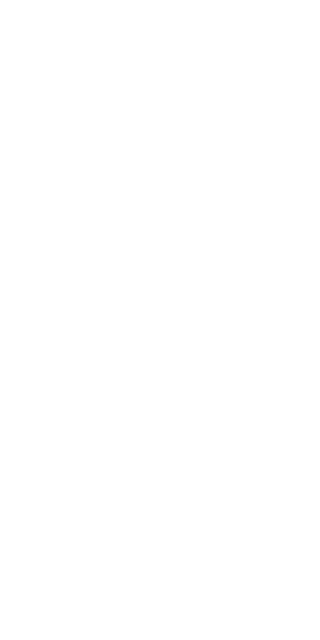 scroll, scrollTop: 0, scrollLeft: 0, axis: both 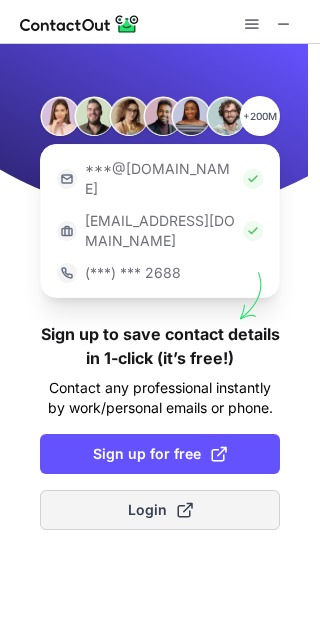 click at bounding box center (185, 510) 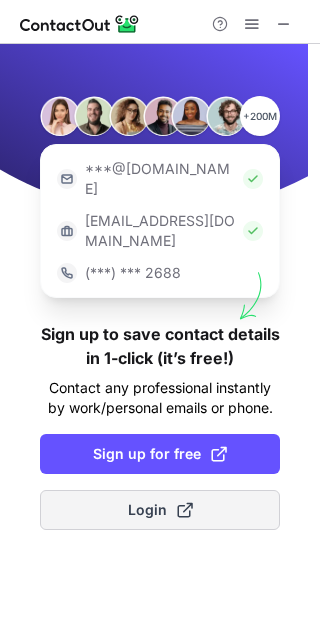 type 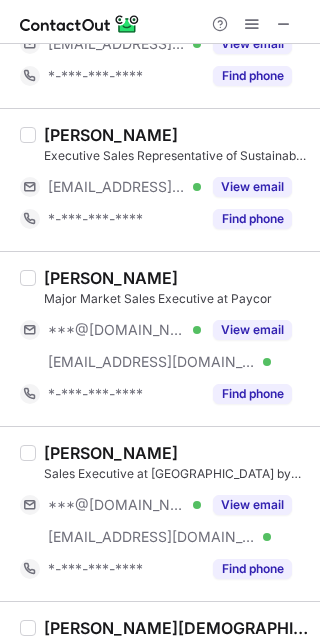 scroll, scrollTop: 1275, scrollLeft: 0, axis: vertical 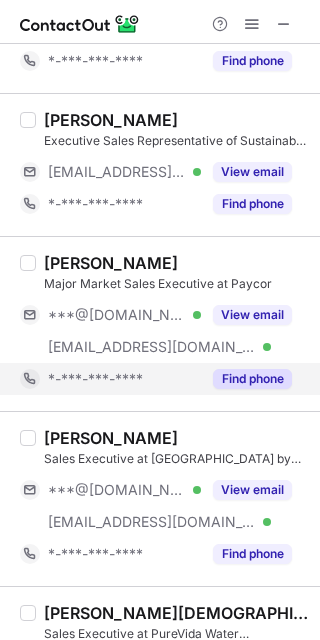 click on "Find phone" at bounding box center [252, 379] 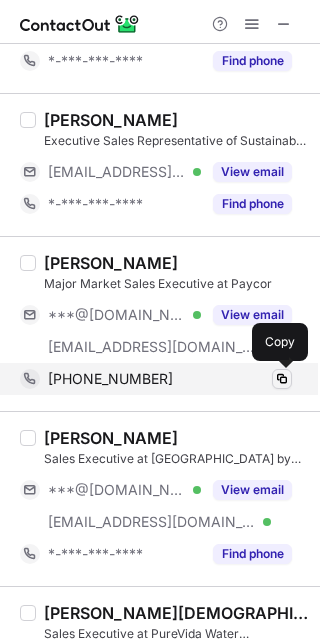 click at bounding box center [282, 379] 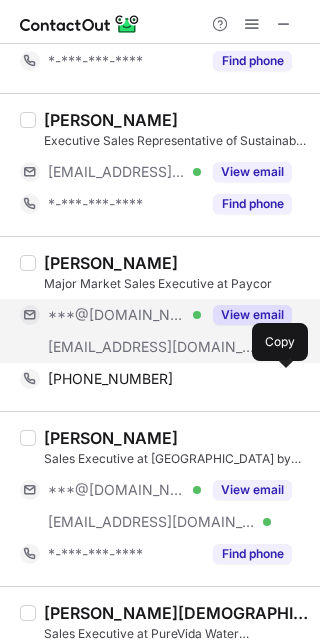 click on "View email" at bounding box center [252, 315] 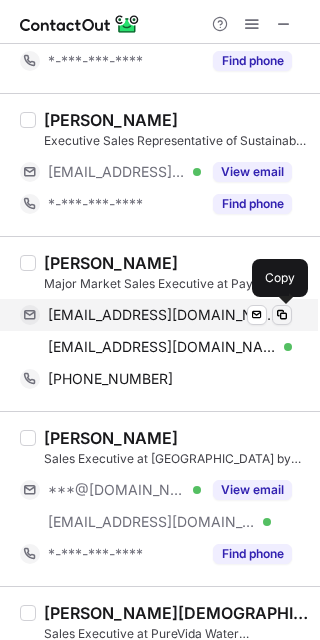 click at bounding box center [282, 315] 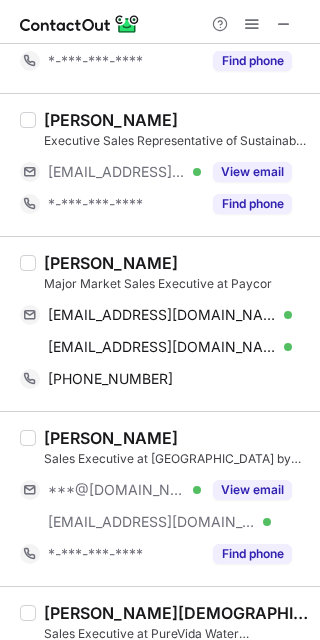 type 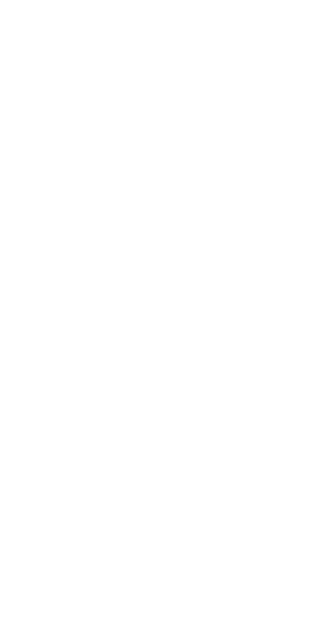 scroll, scrollTop: 0, scrollLeft: 0, axis: both 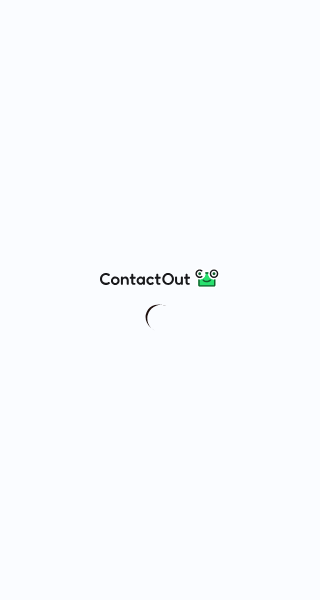 click at bounding box center (160, 300) 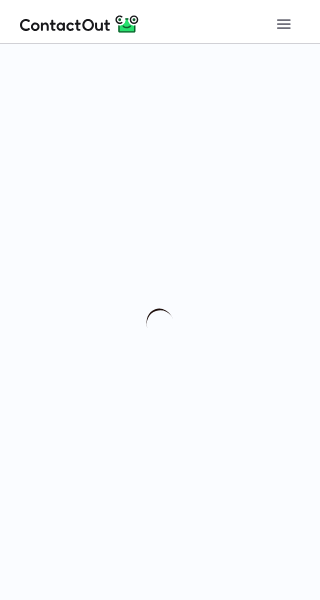 scroll, scrollTop: 0, scrollLeft: 0, axis: both 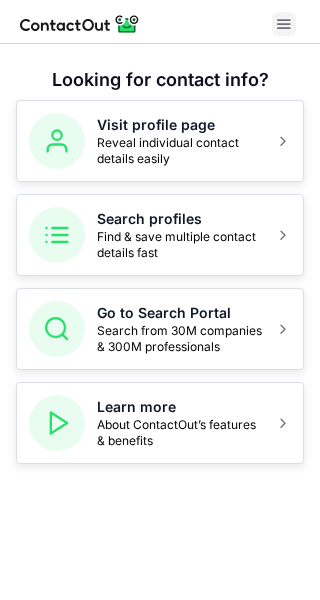 click at bounding box center (284, 24) 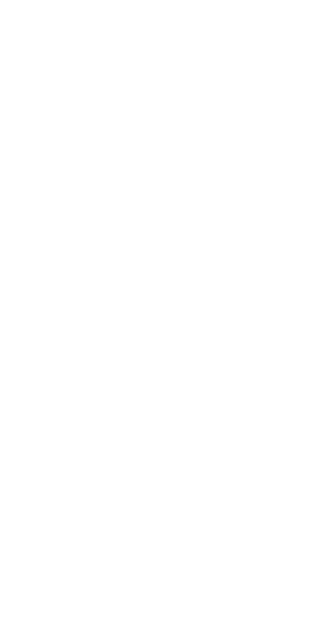 scroll, scrollTop: 0, scrollLeft: 0, axis: both 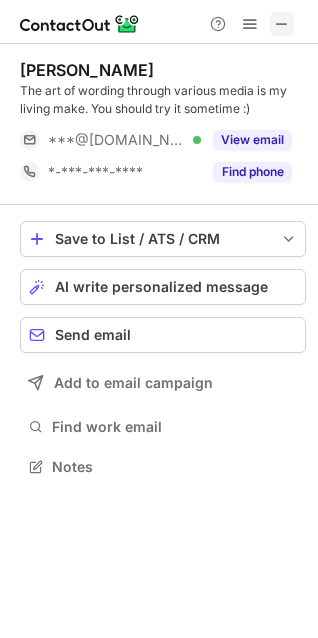 click at bounding box center [282, 24] 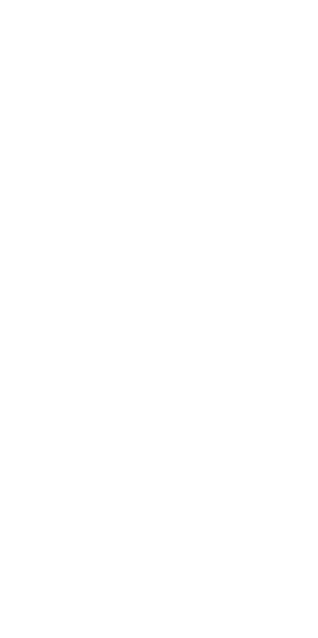 scroll, scrollTop: 0, scrollLeft: 0, axis: both 